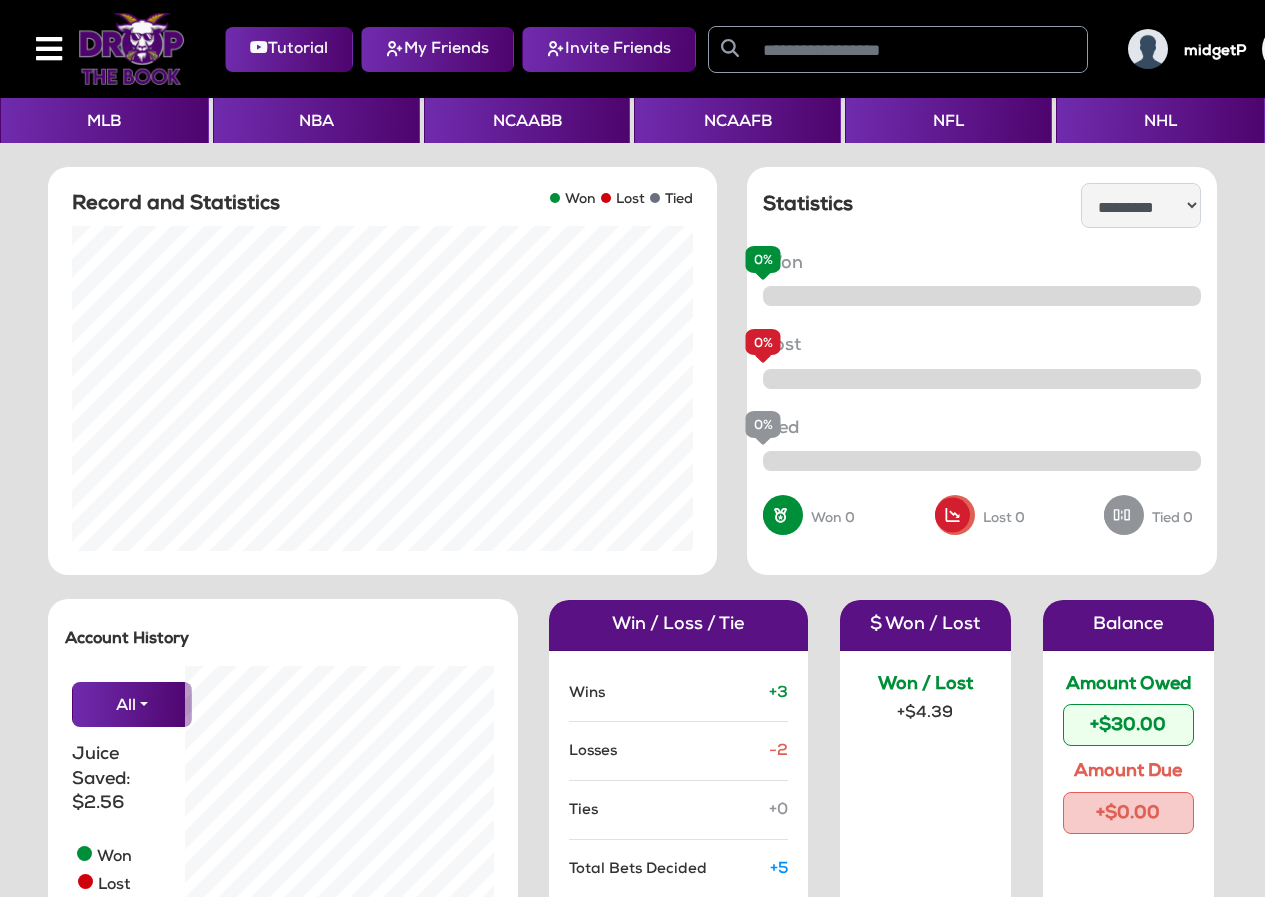 select on "**********" 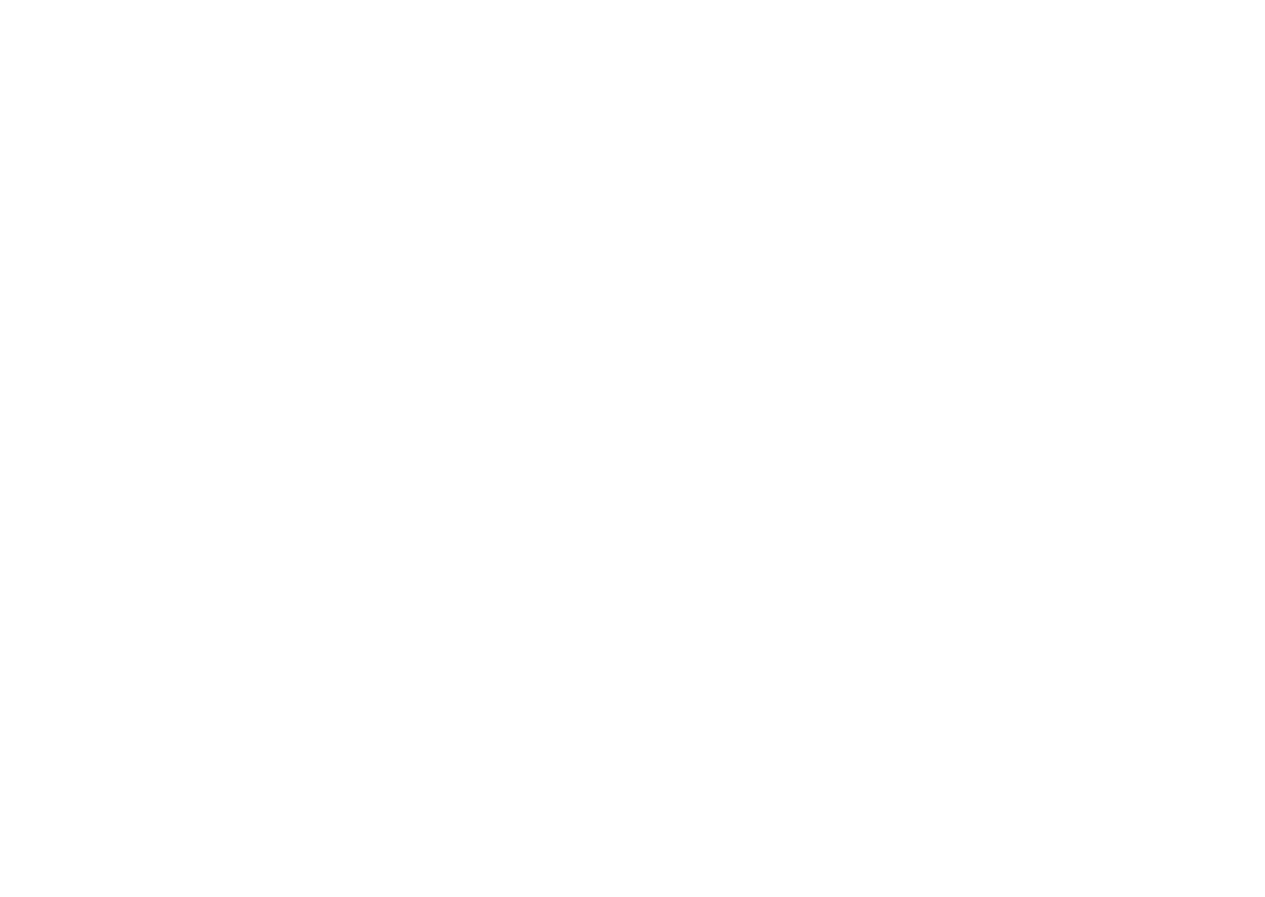 scroll, scrollTop: 0, scrollLeft: 0, axis: both 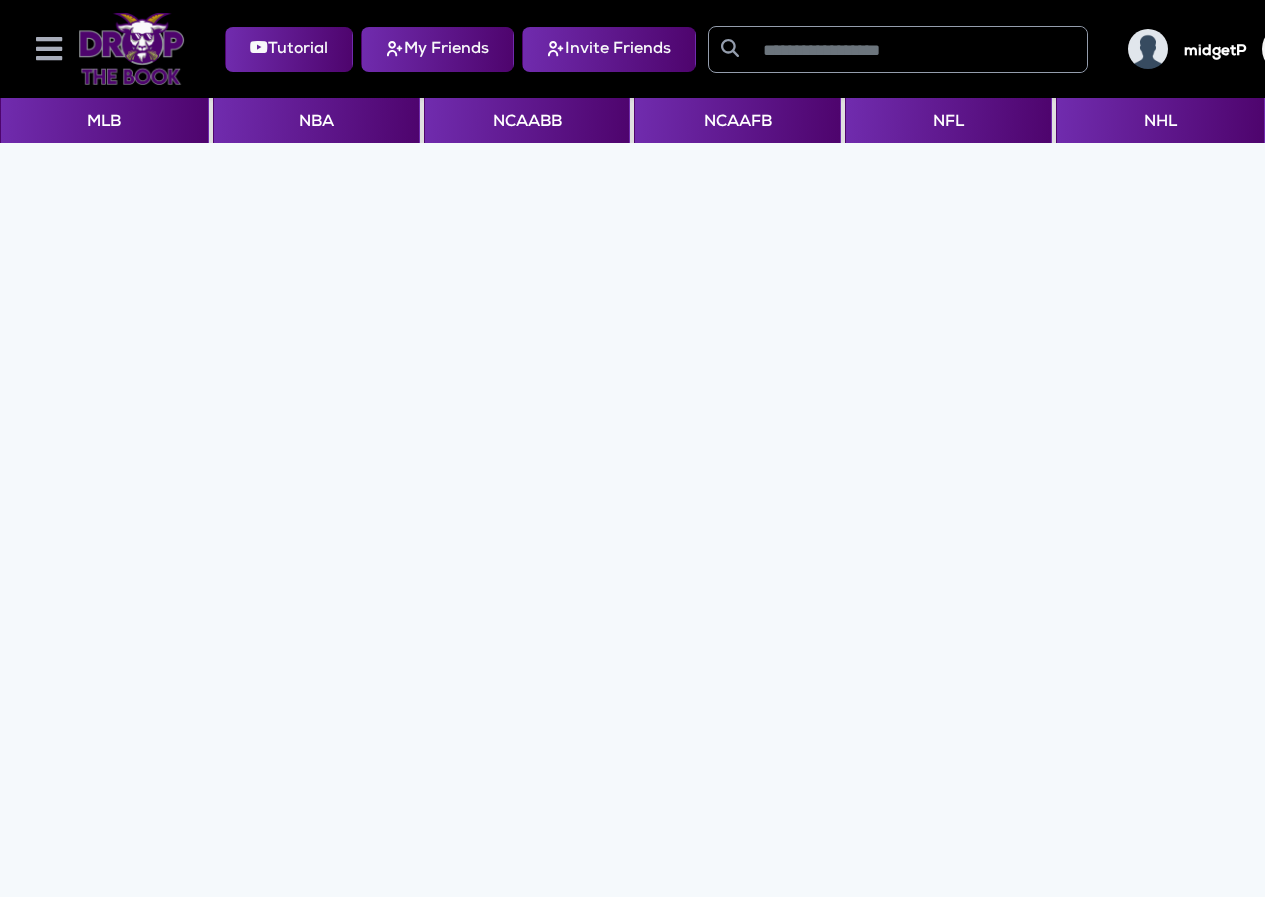 click 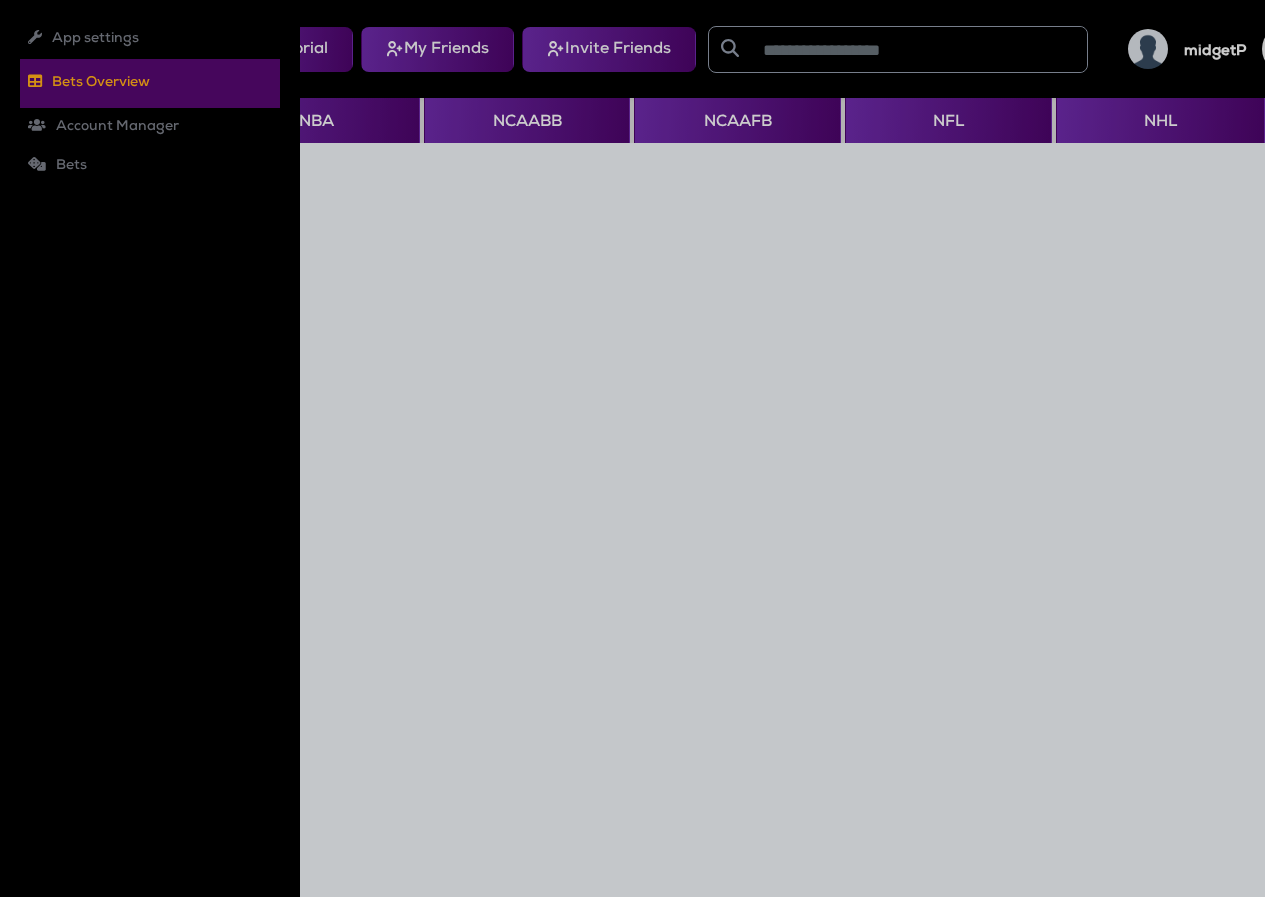 click on "Bets Overview" 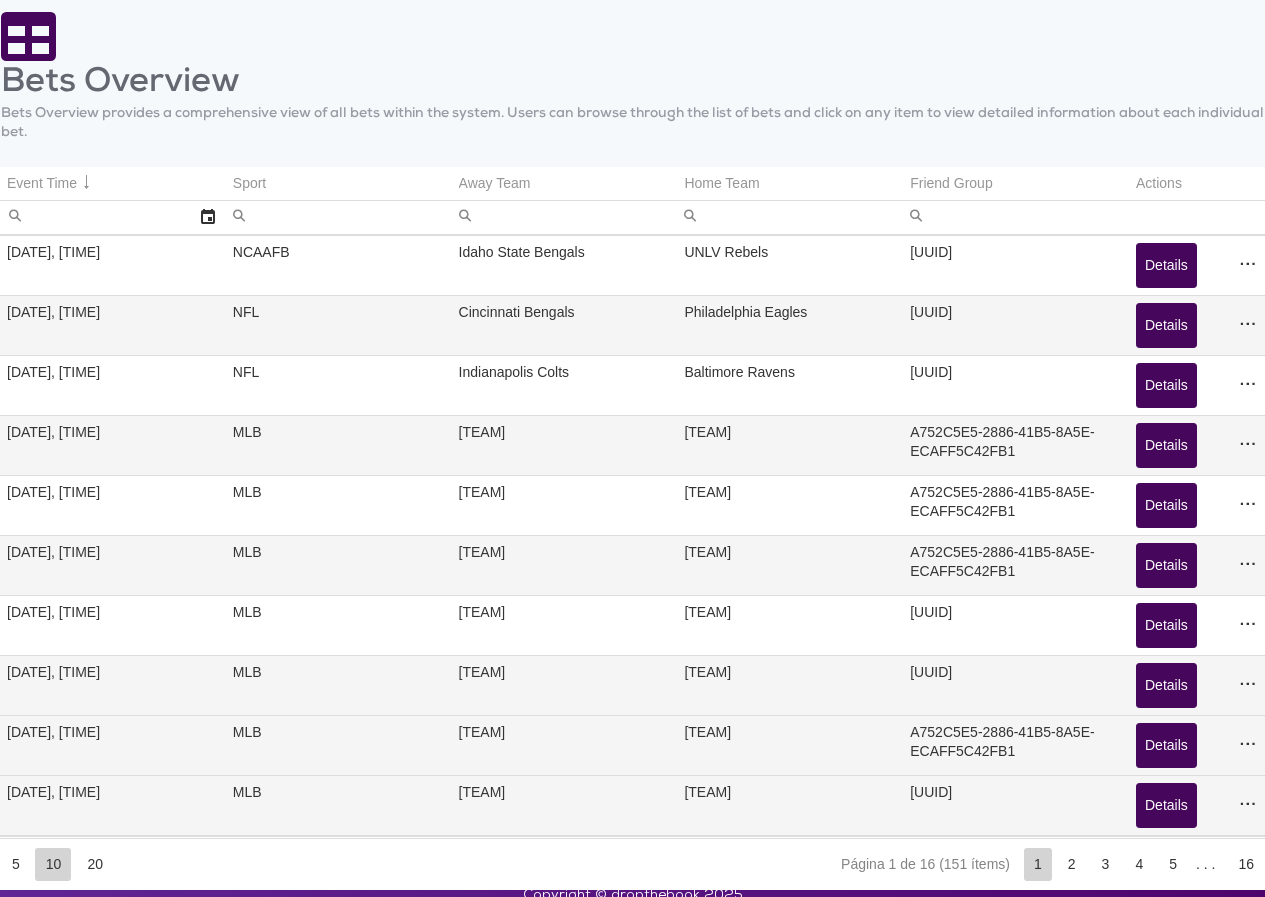 scroll, scrollTop: 178, scrollLeft: 0, axis: vertical 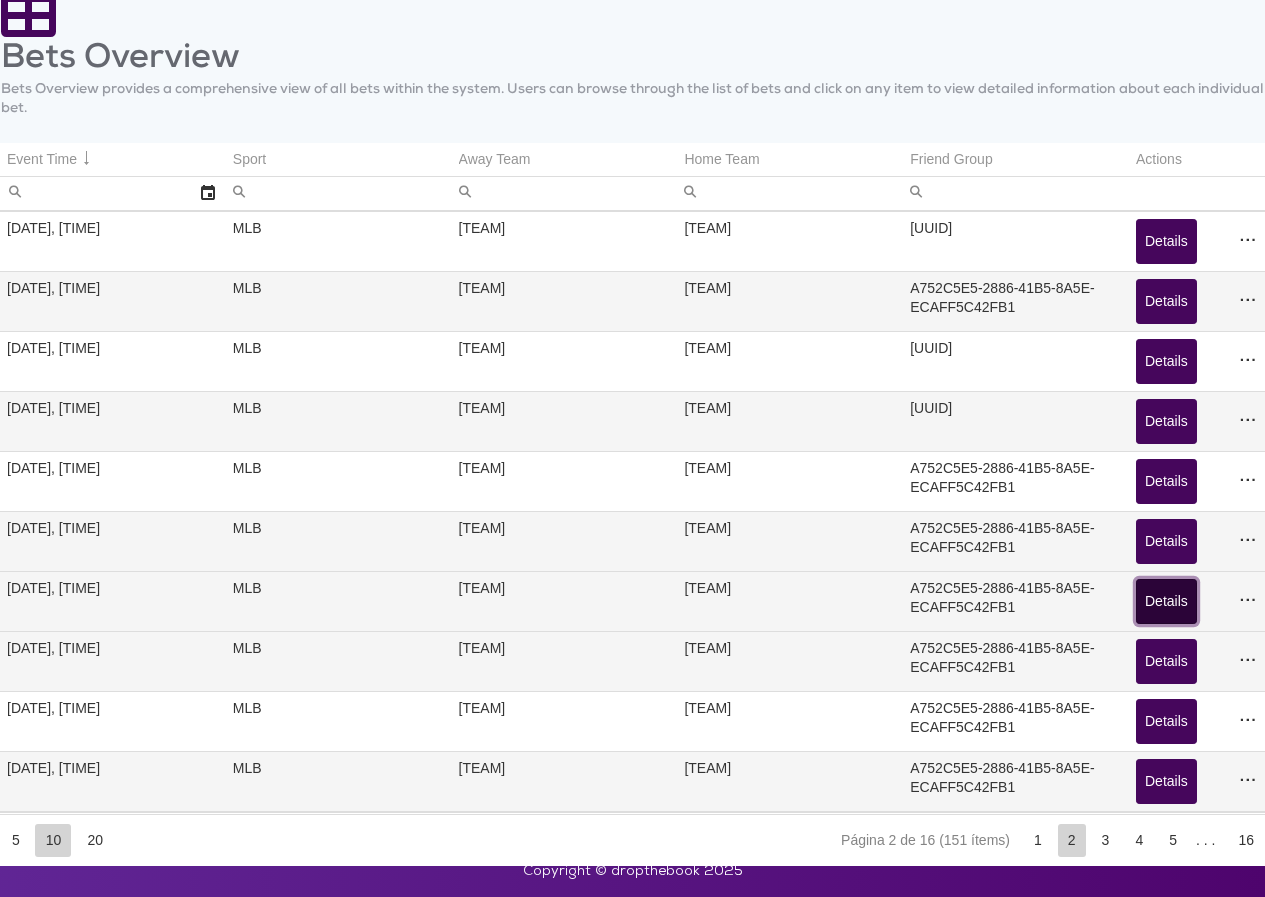 click on "Details" 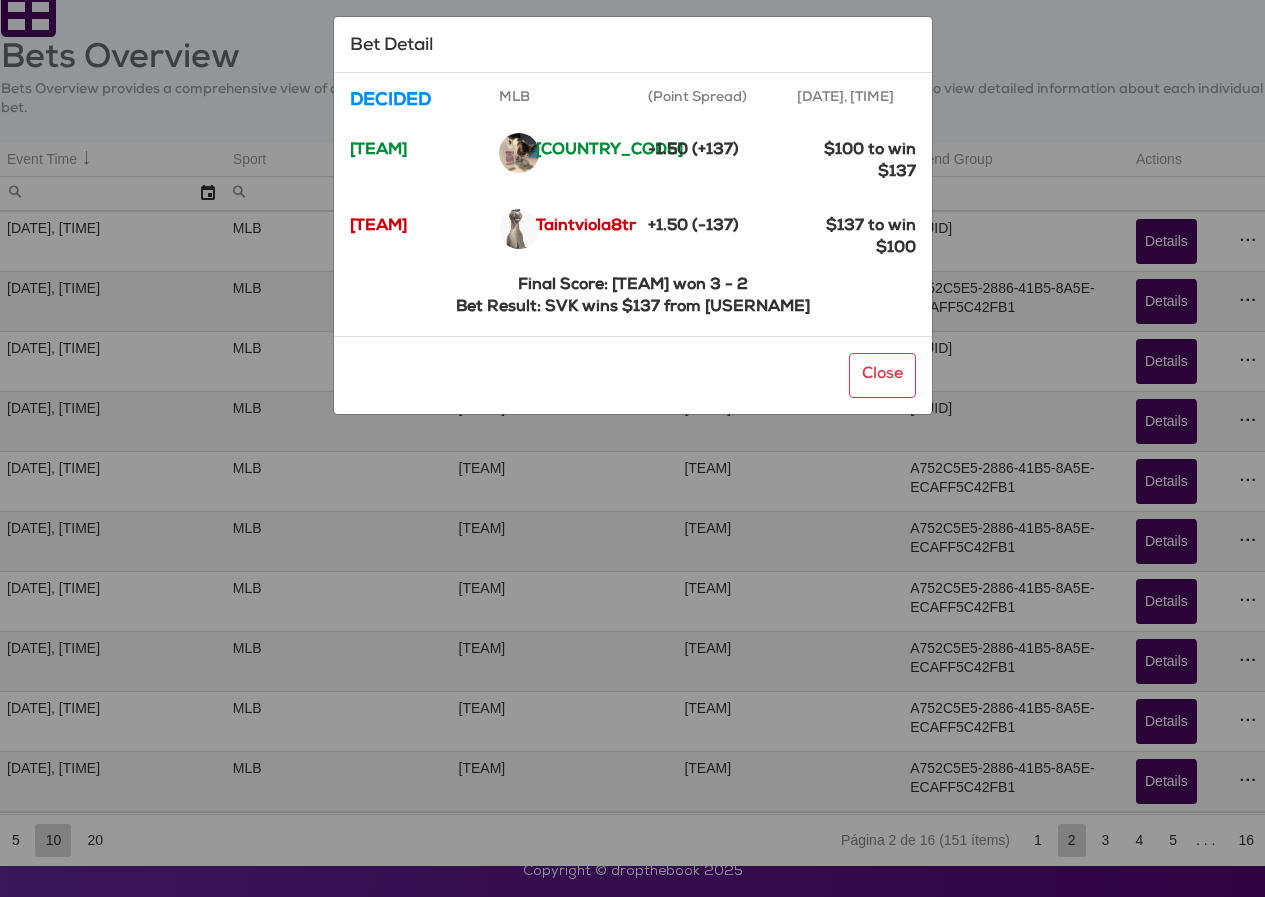 click on "Bet Result: SVK wins $137 from [USERNAME]" 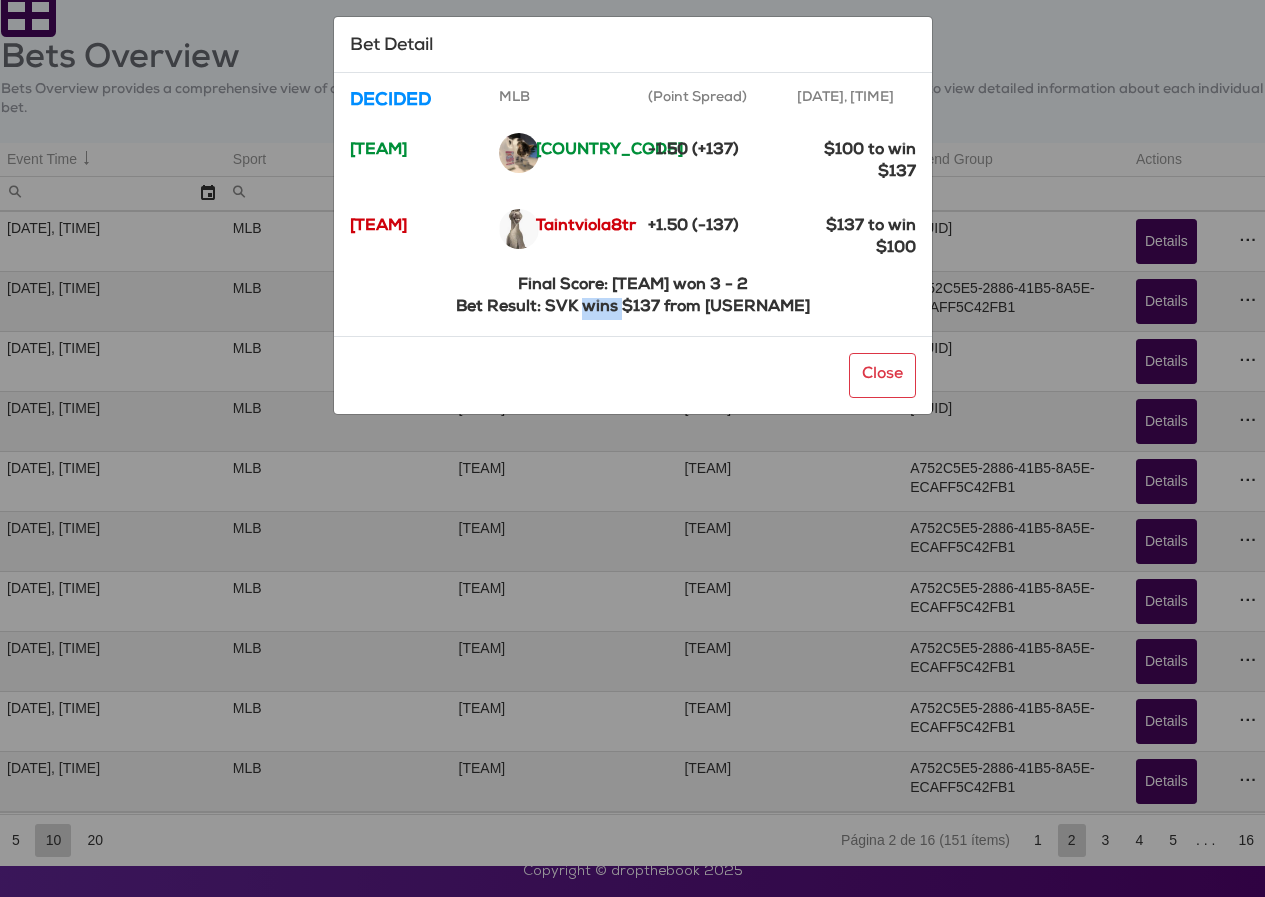 click on "Bet Result: SVK wins $137 from [USERNAME]" 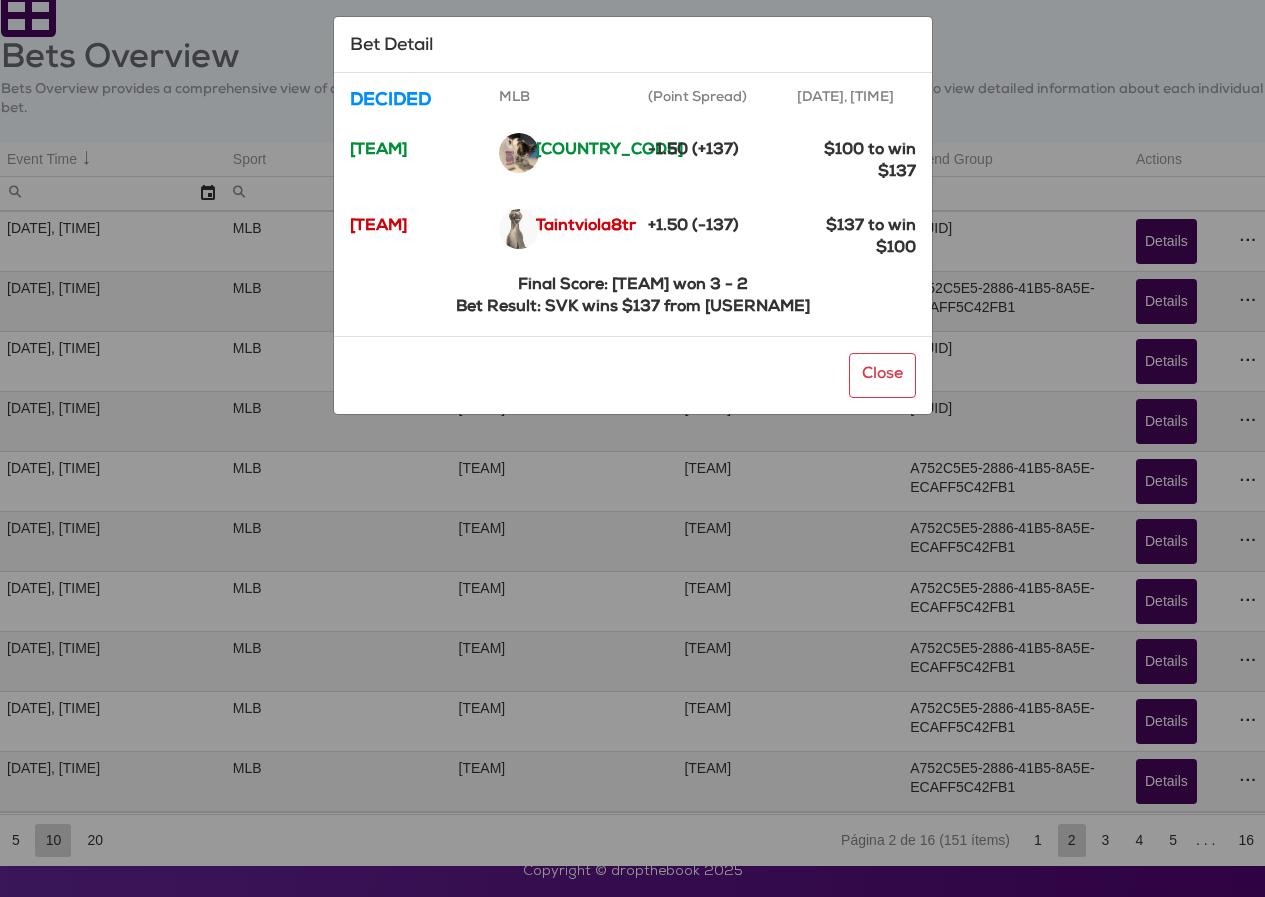 click on "Bet Result: SVK wins $137 from [USERNAME]" 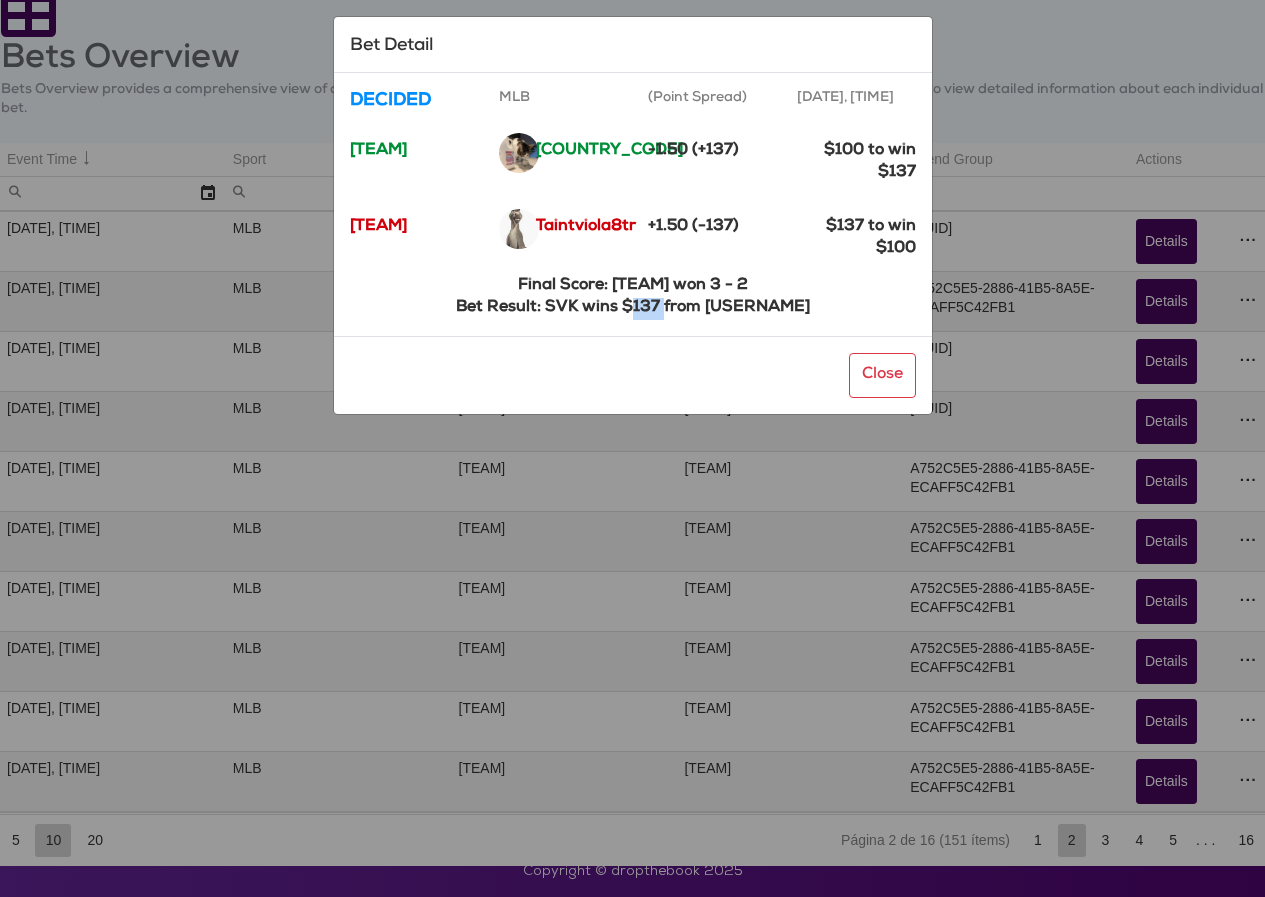 click on "Bet Result: SVK wins $137 from [USERNAME]" 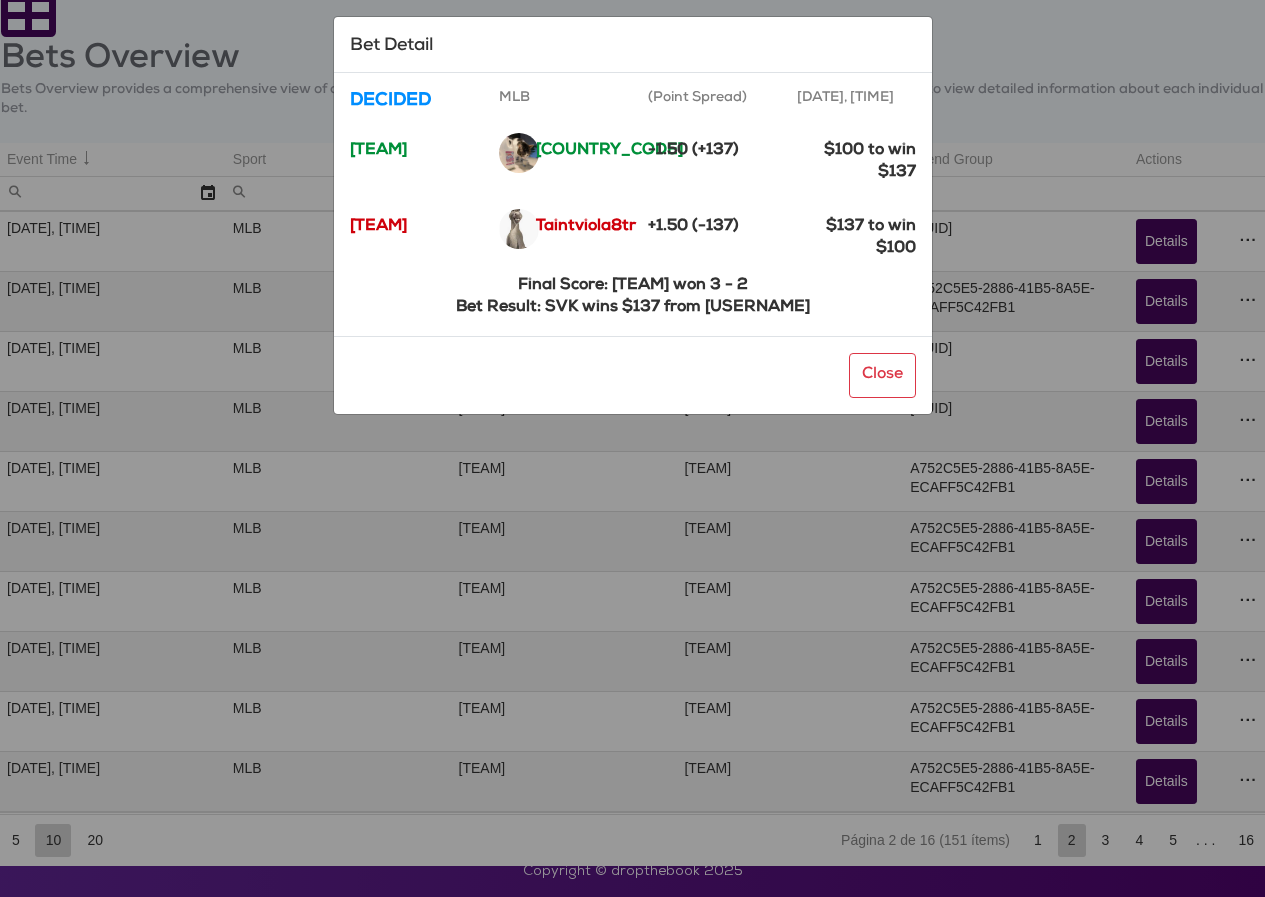 click on "Bet Result: SVK wins $137 from [USERNAME]" 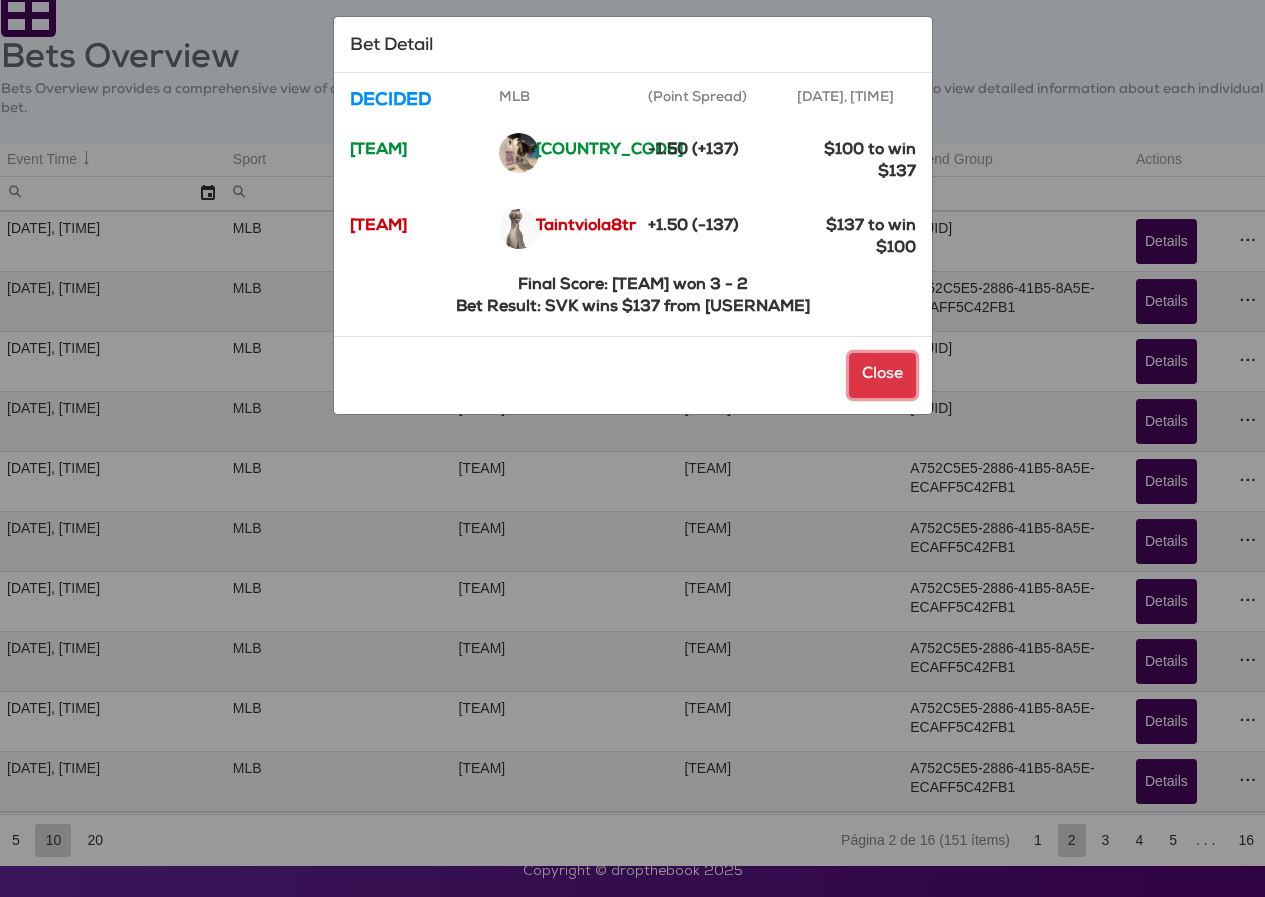 click on "Close" 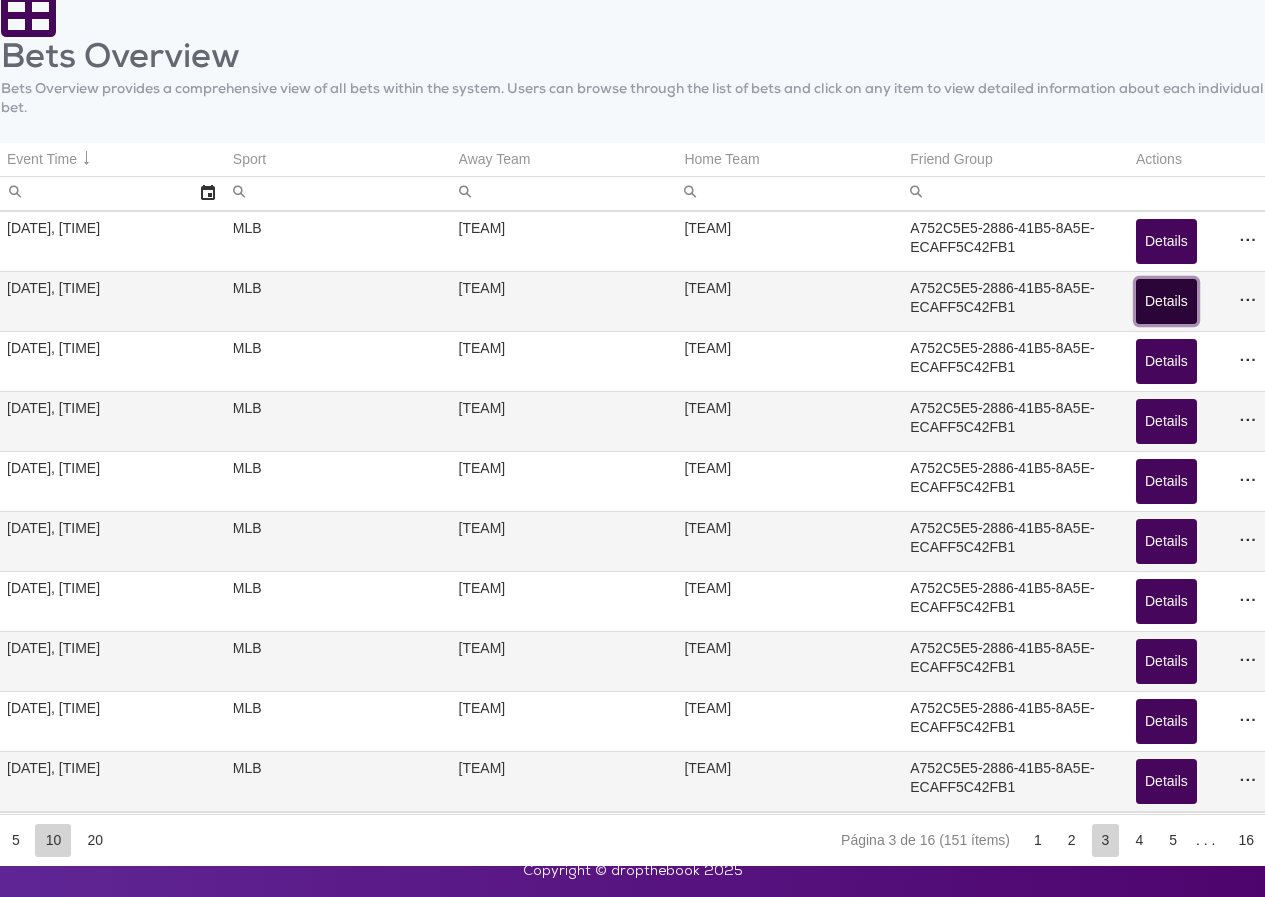 click on "Details" 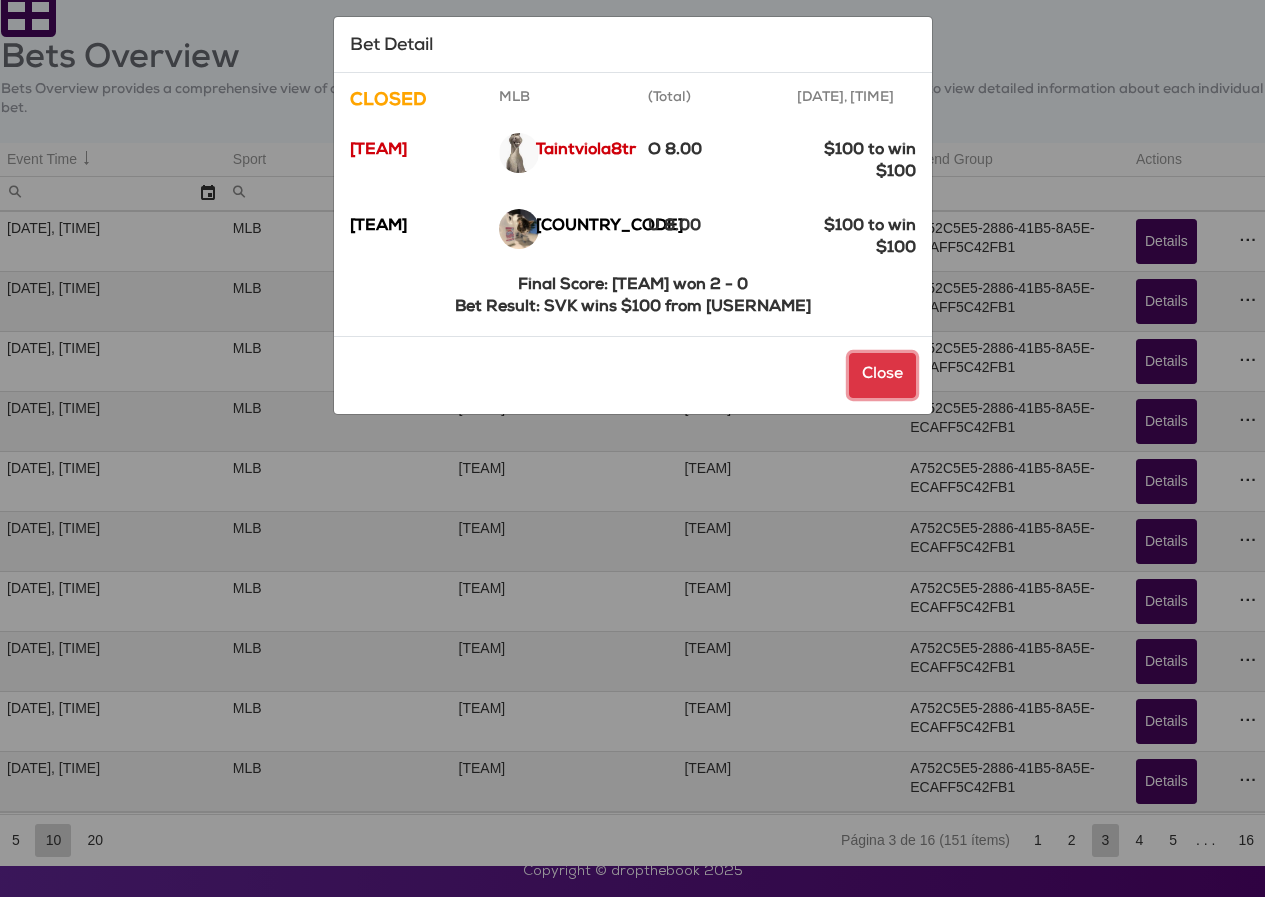 click on "Close" 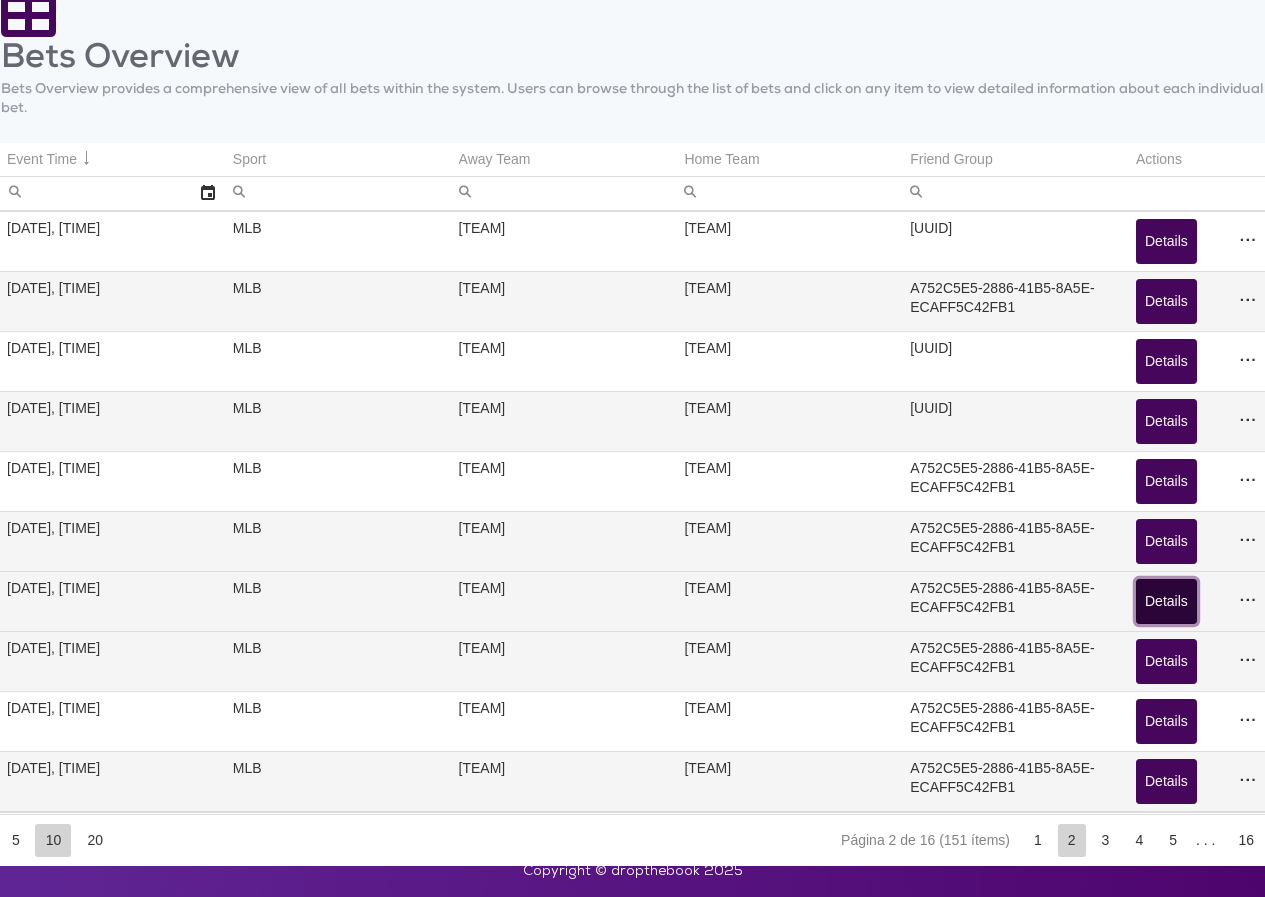 click on "Details" 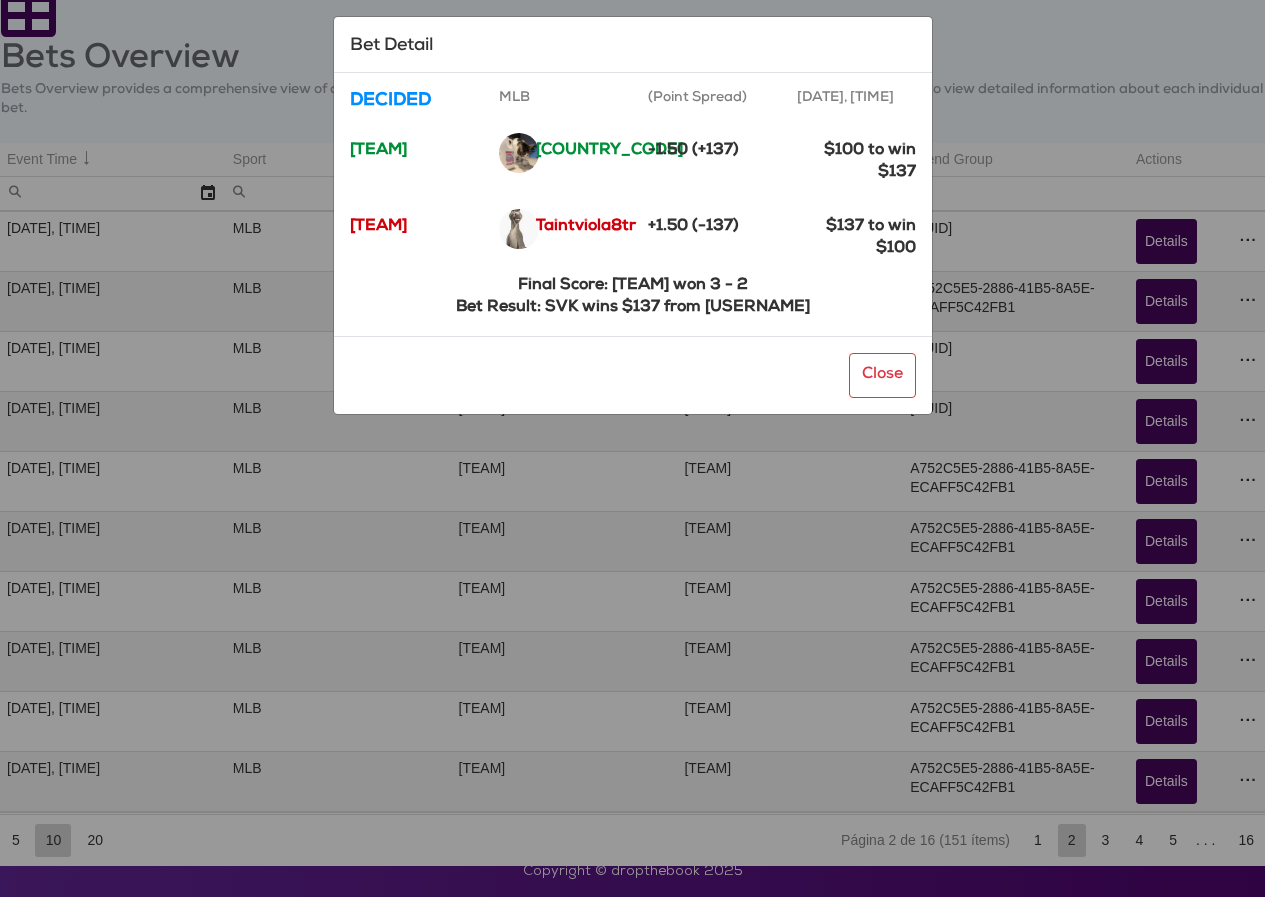 click on "Taintviola8tr" 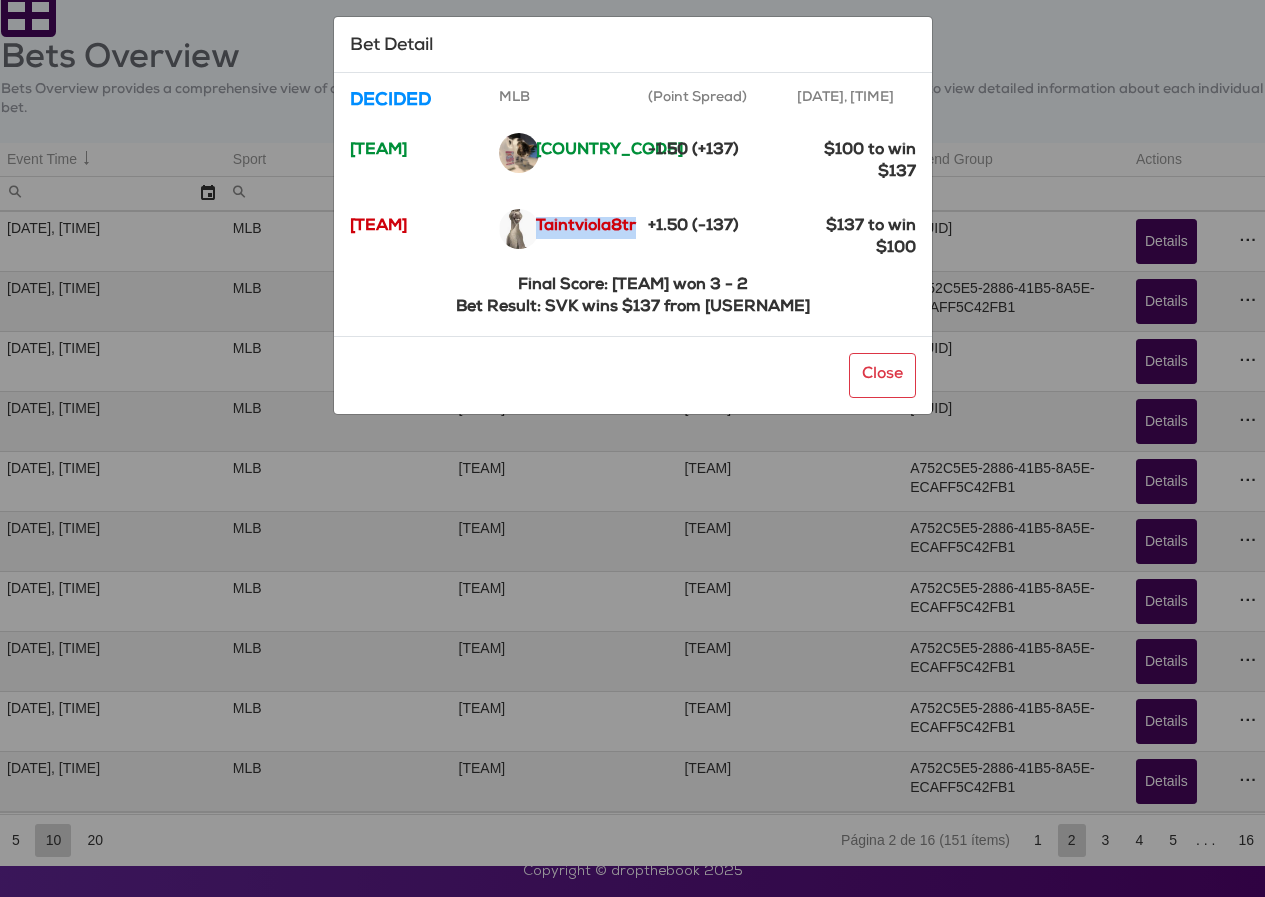 click on "Taintviola8tr" 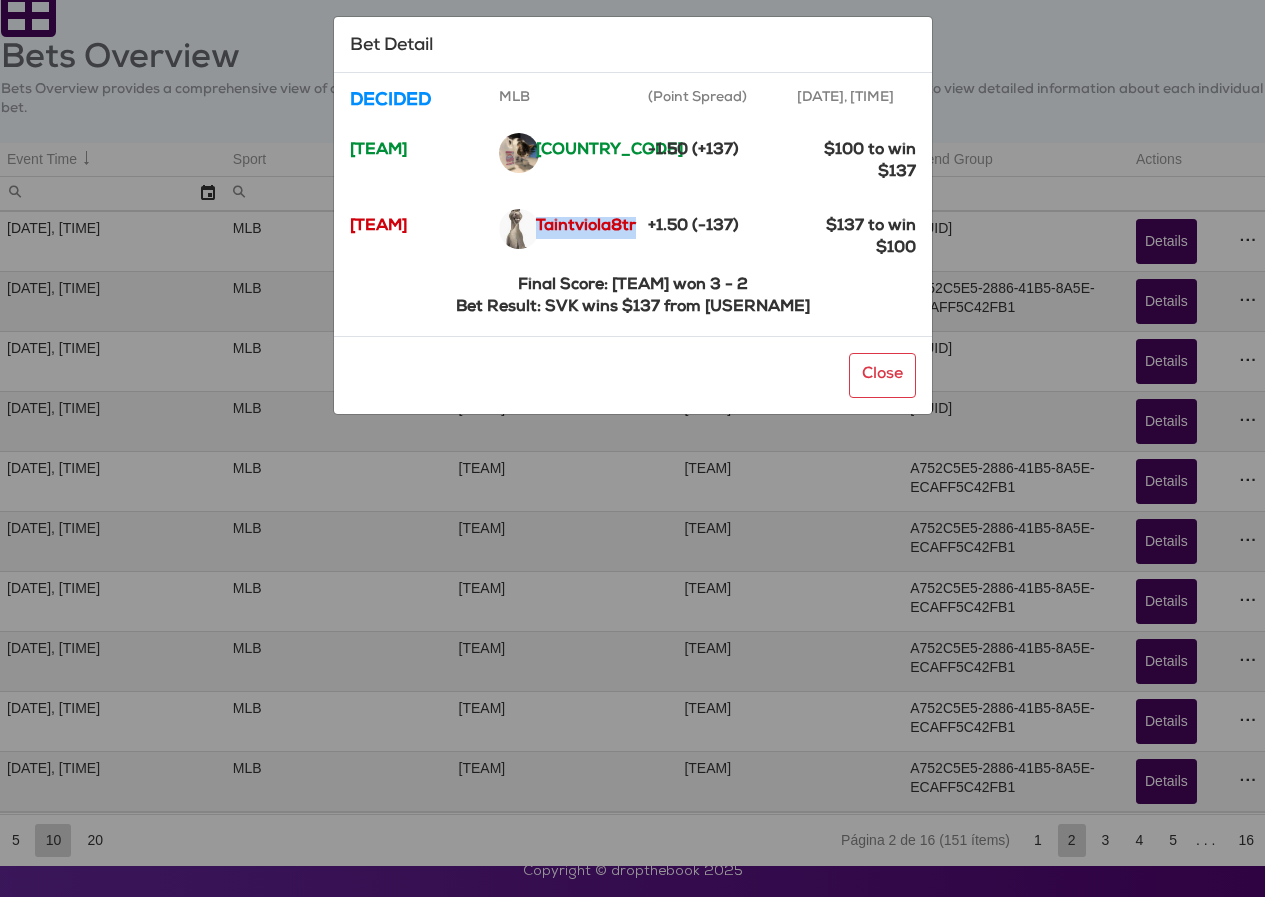 click on "Taintviola8tr" 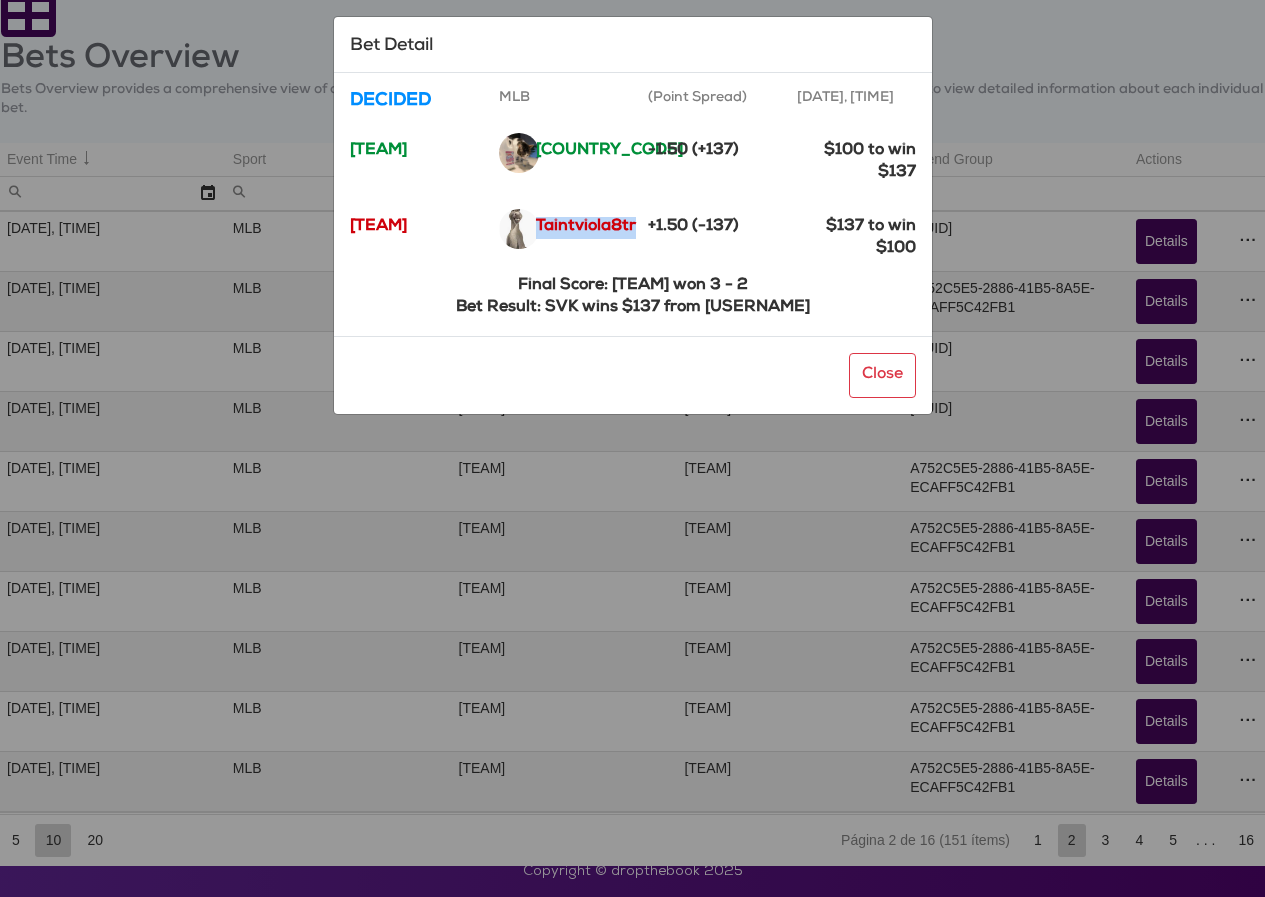 click on "Taintviola8tr" 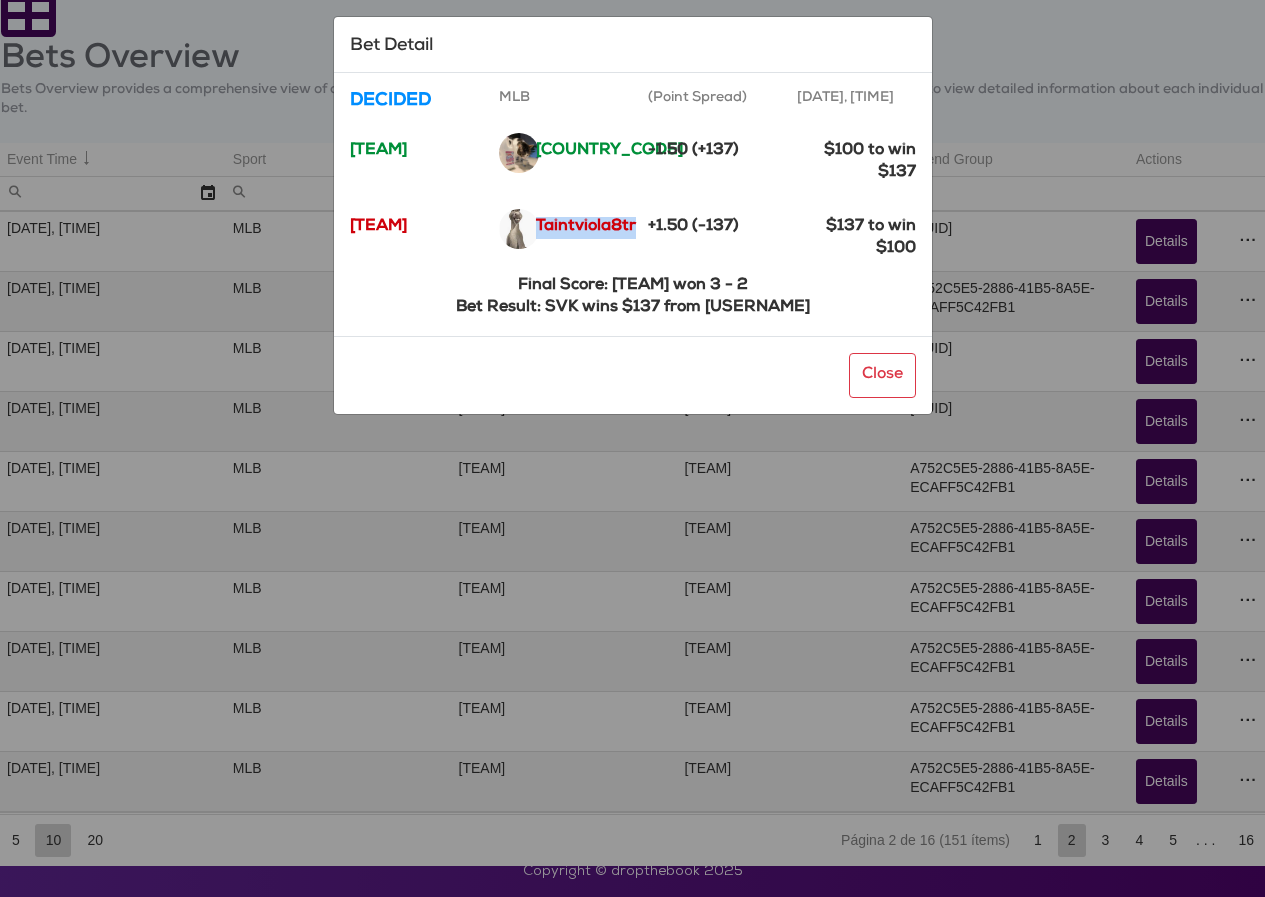 click on "Taintviola8tr" 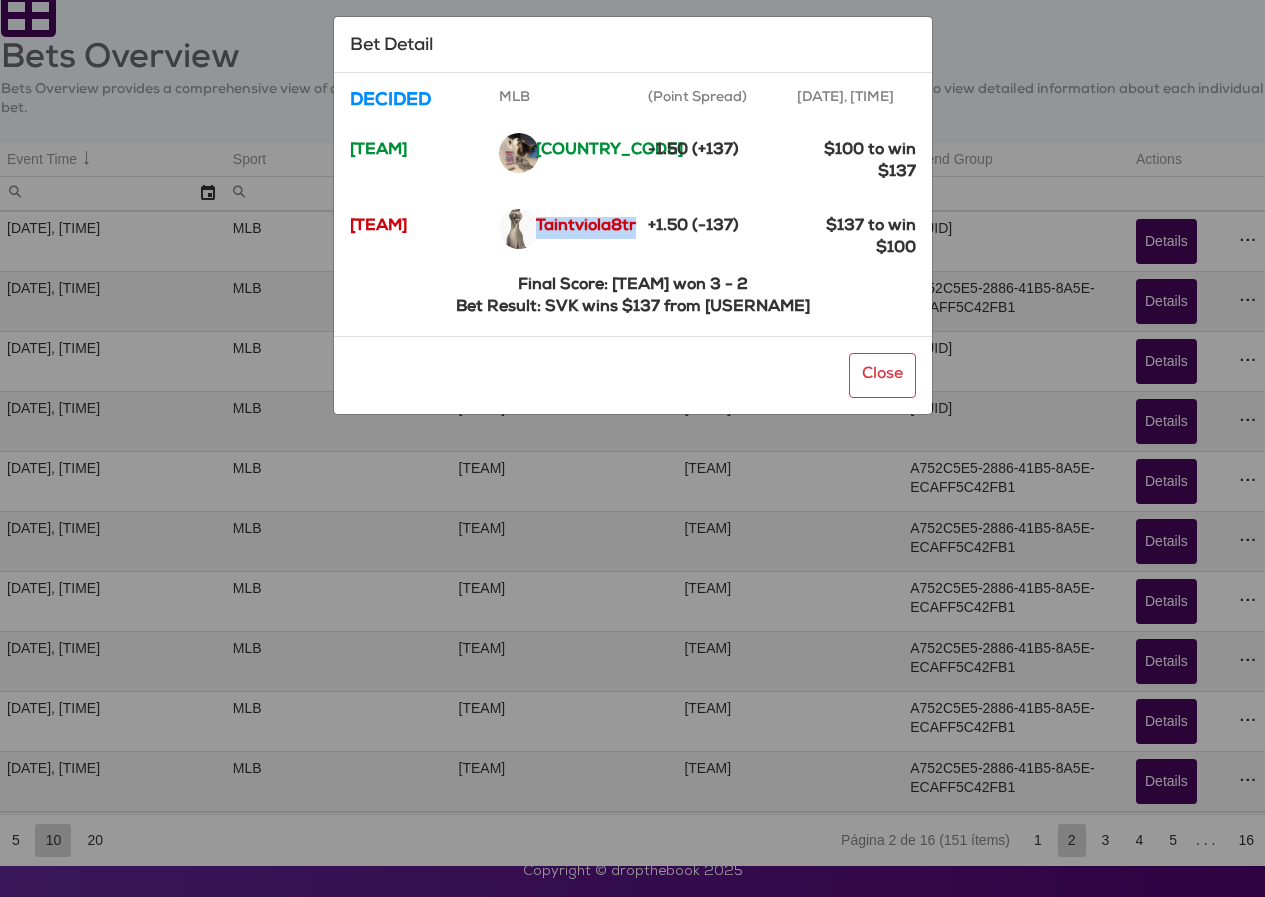 click on "Taintviola8tr" 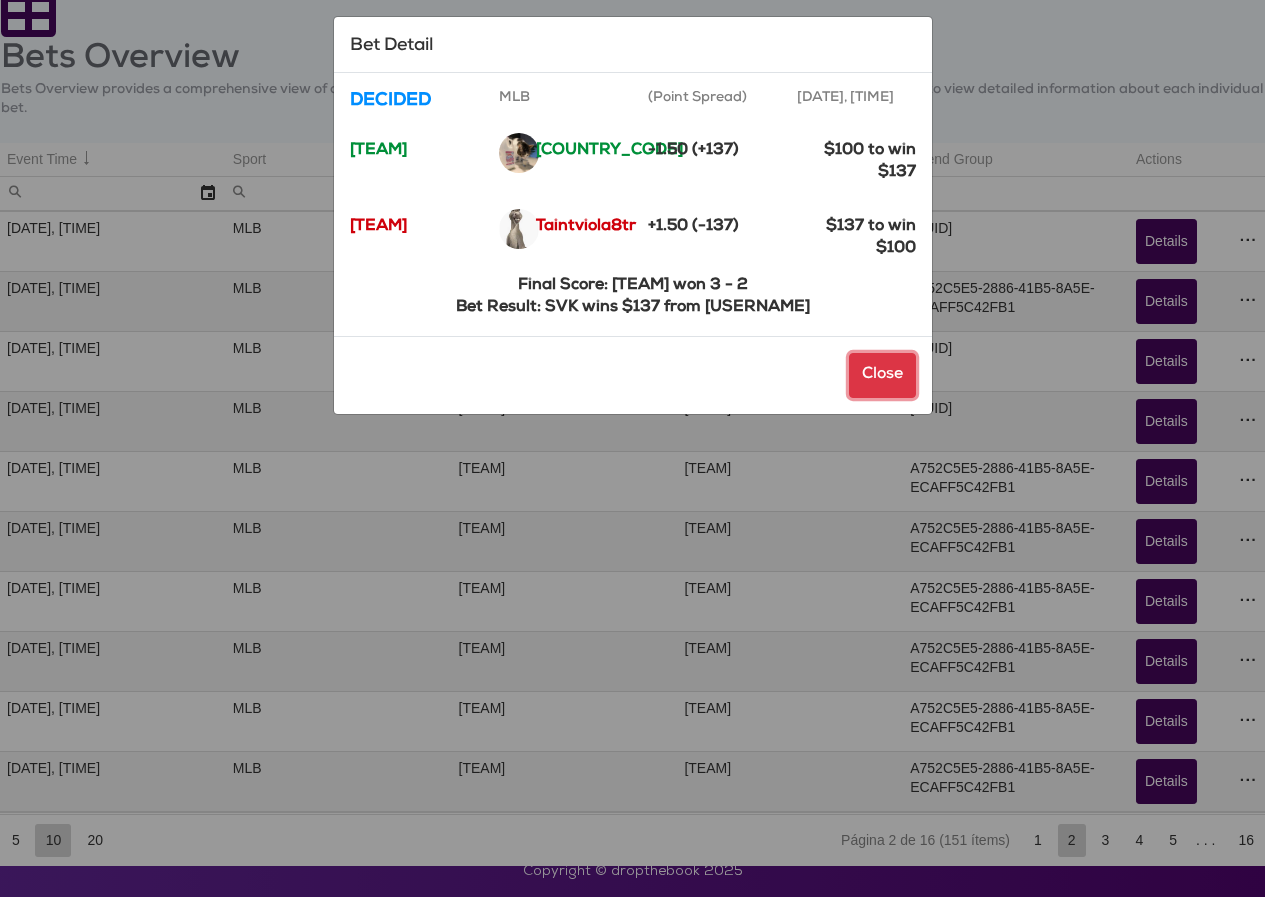 click on "Close" 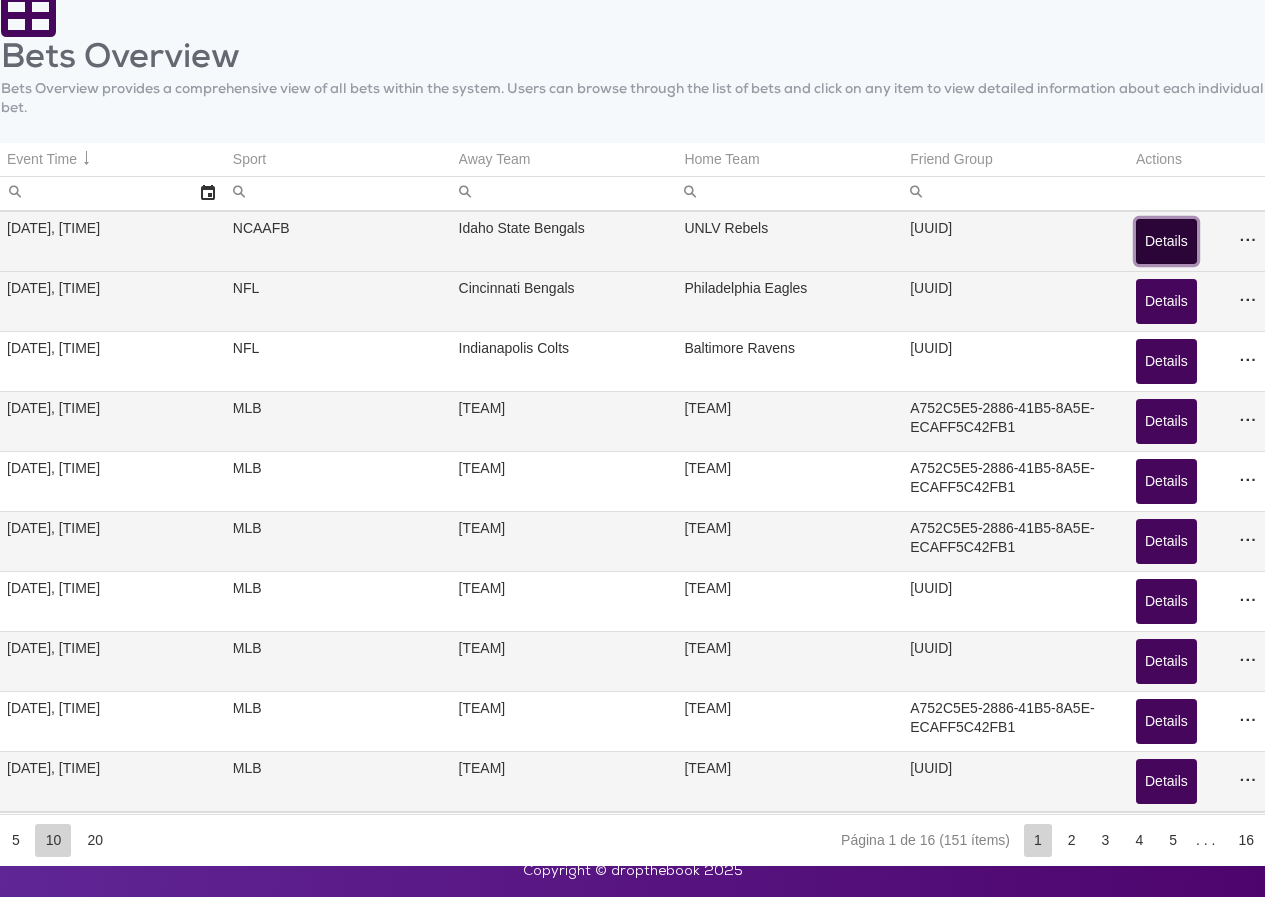 click on "Details" 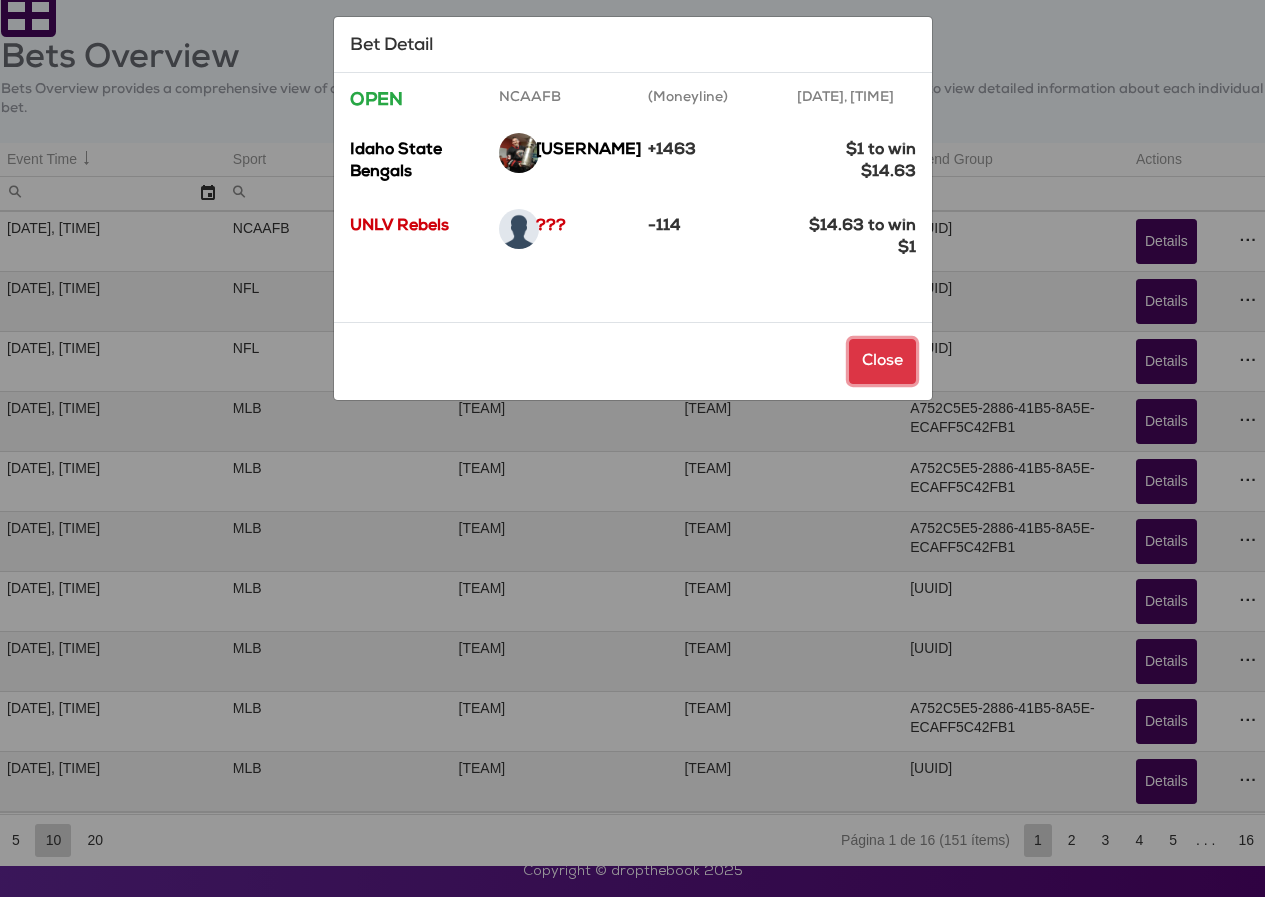 click on "Close" 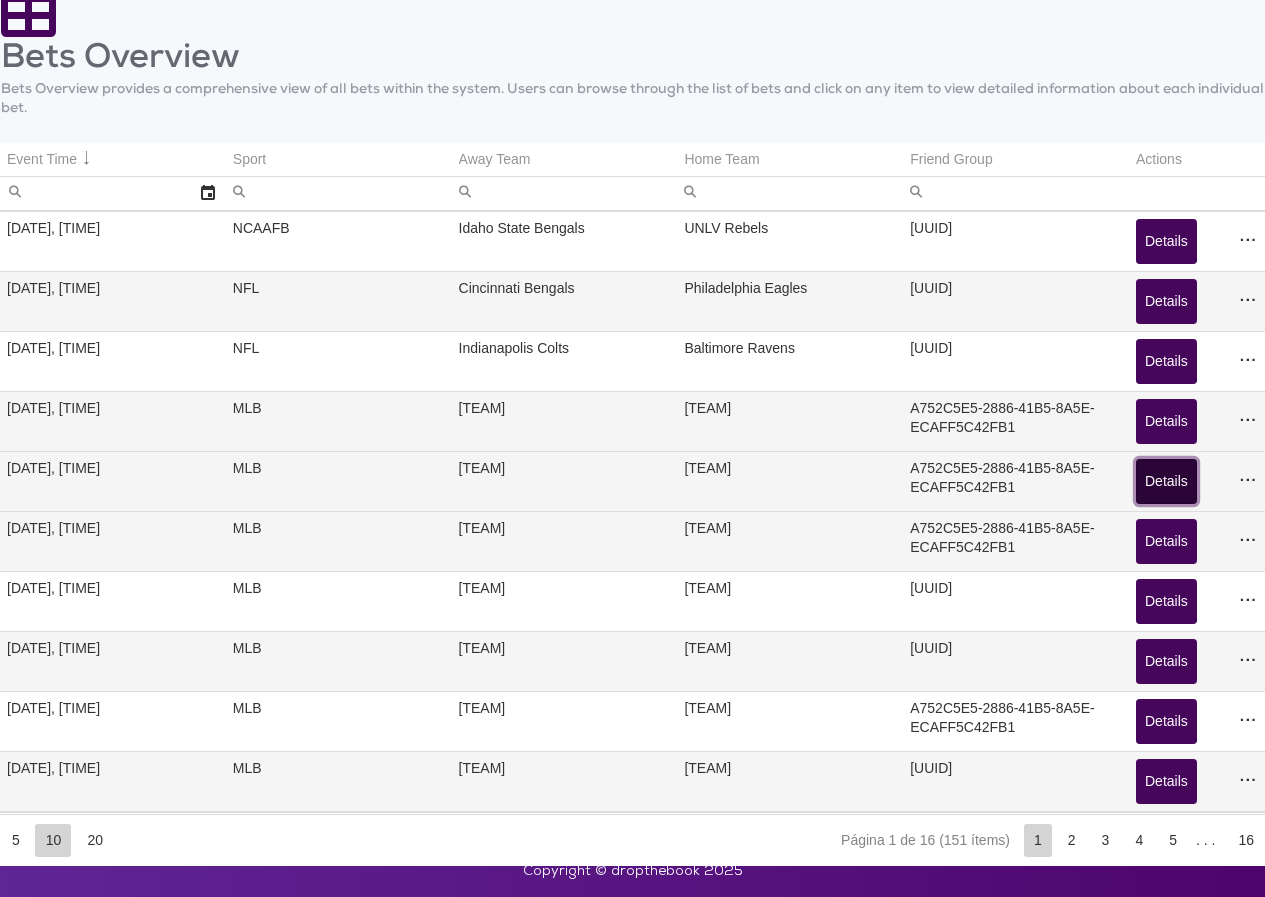 click on "Details" 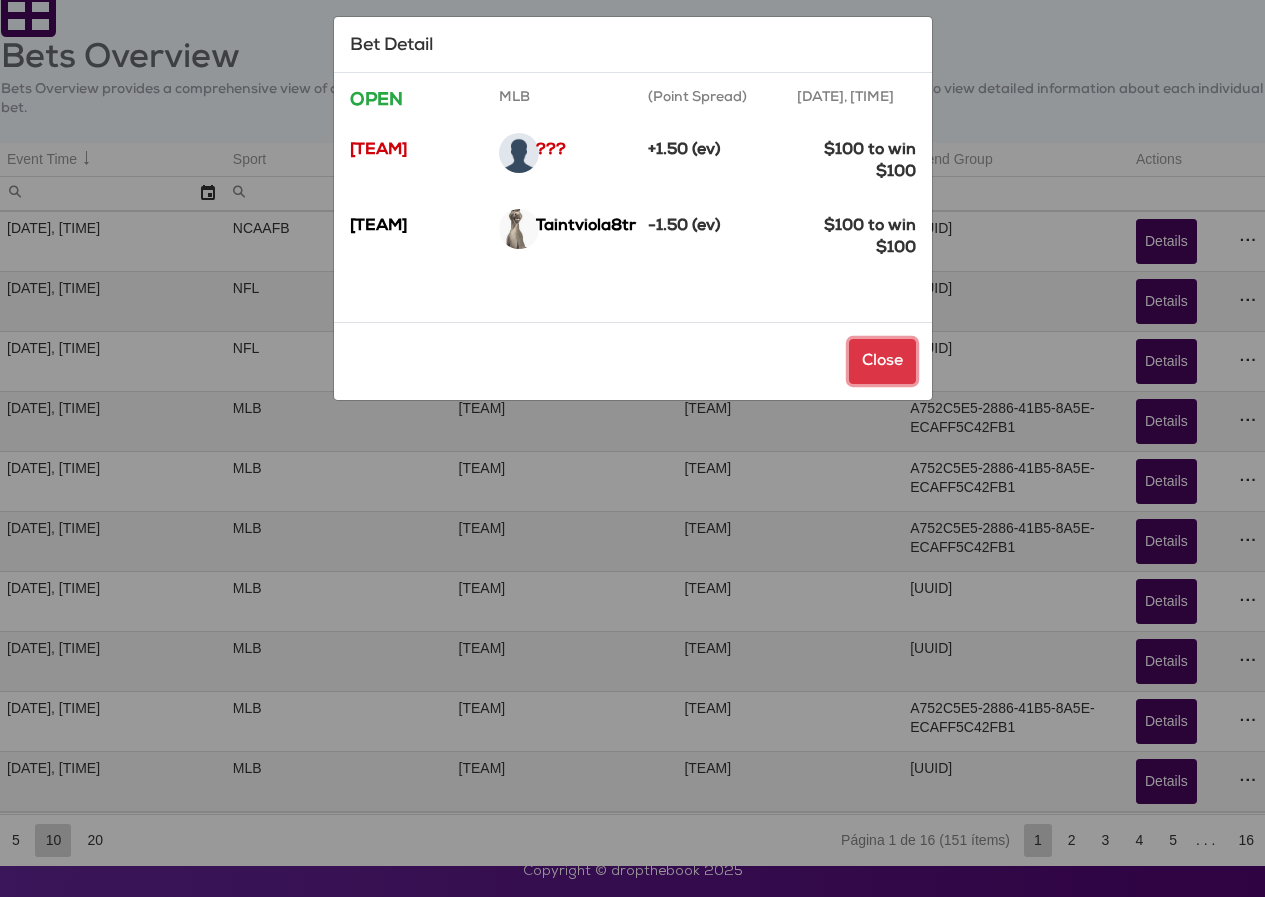 click on "Close" 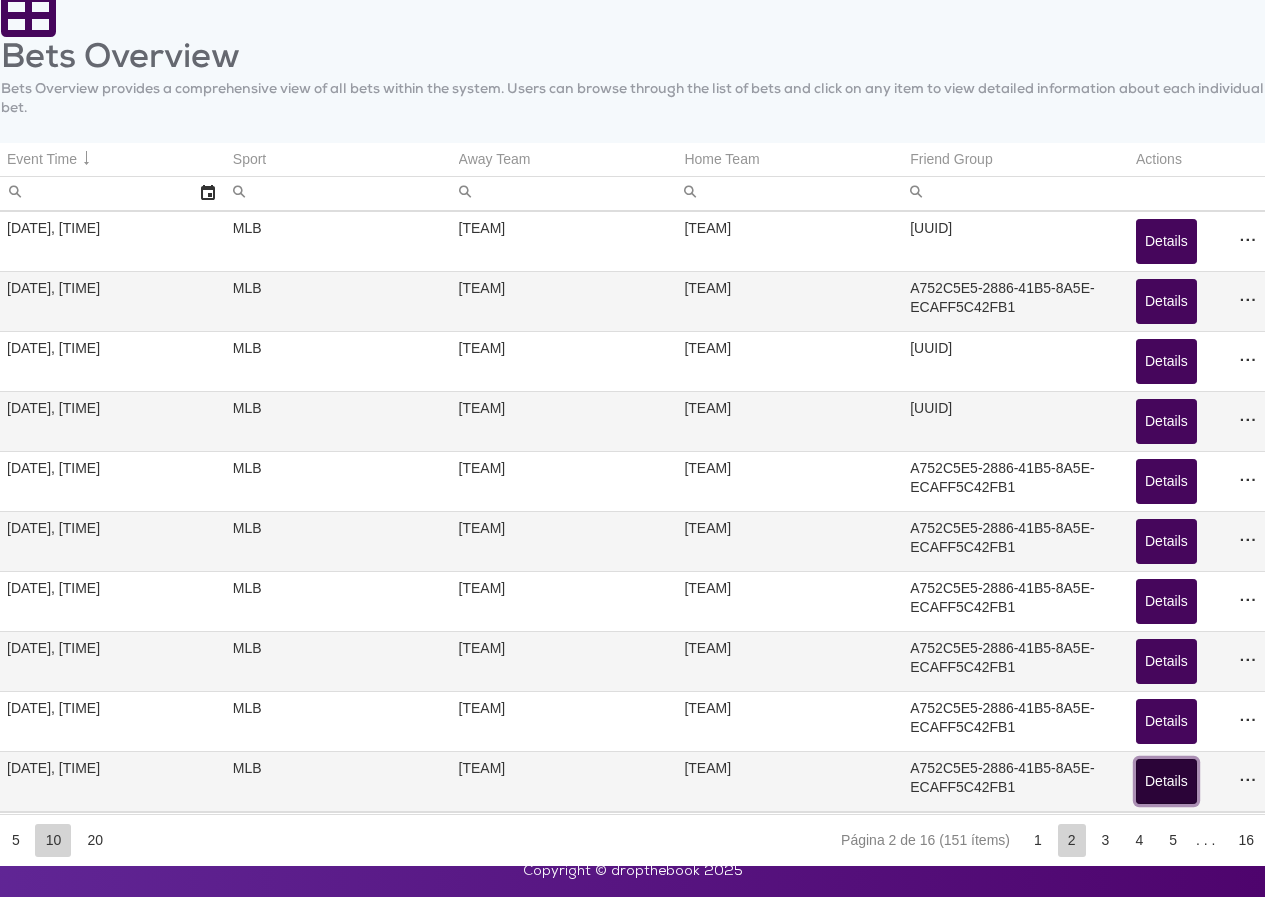 click on "Details" 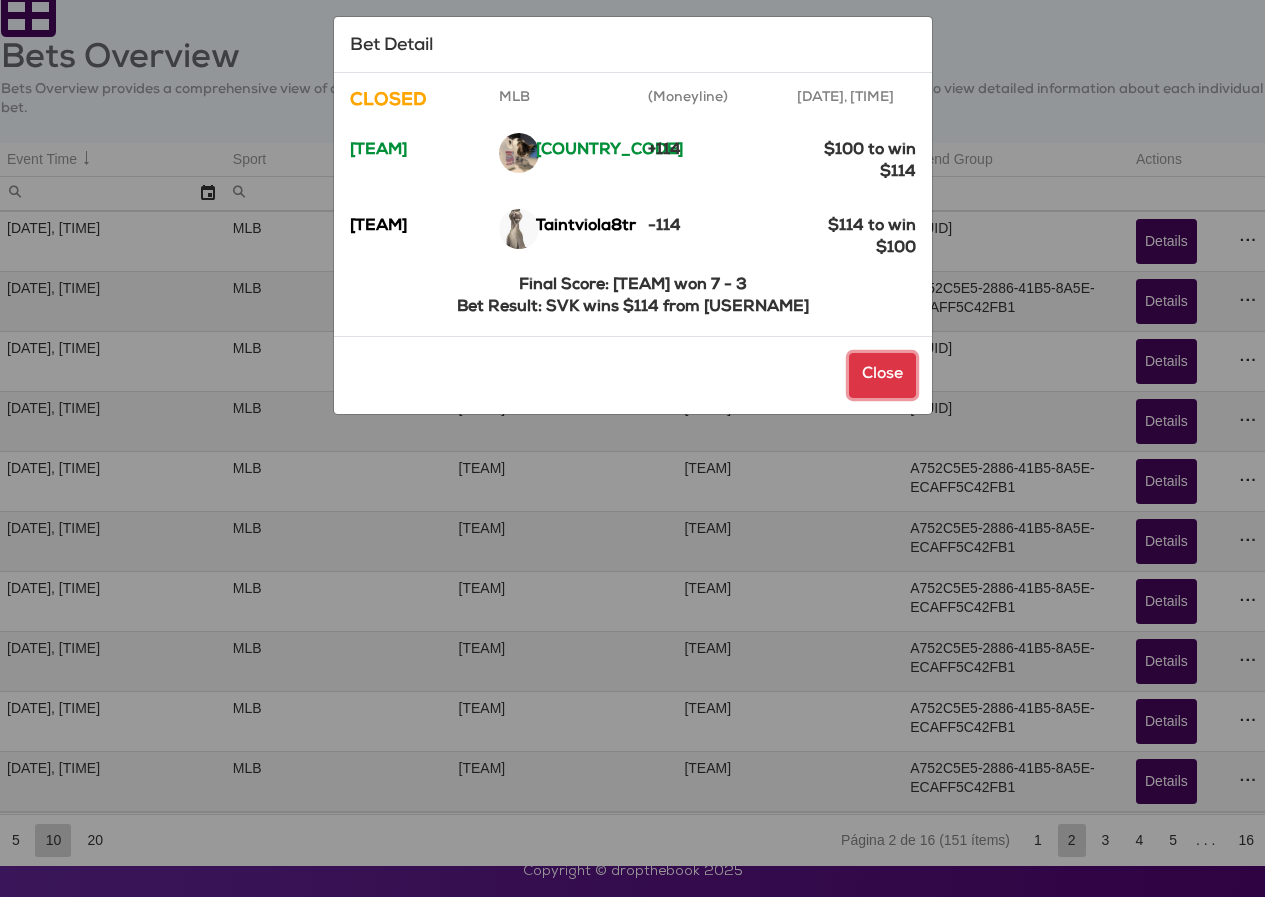 click on "Close" 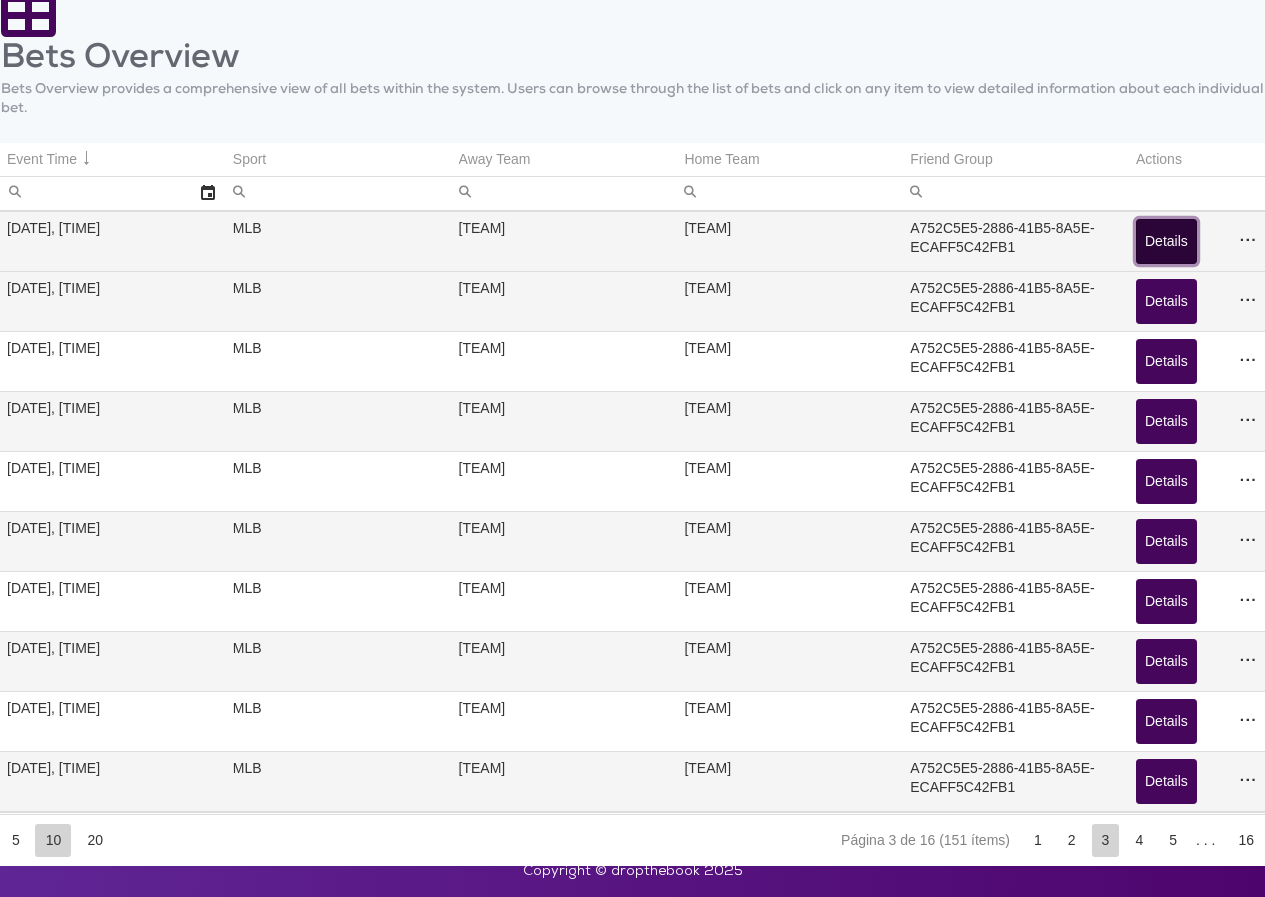 click on "Details" 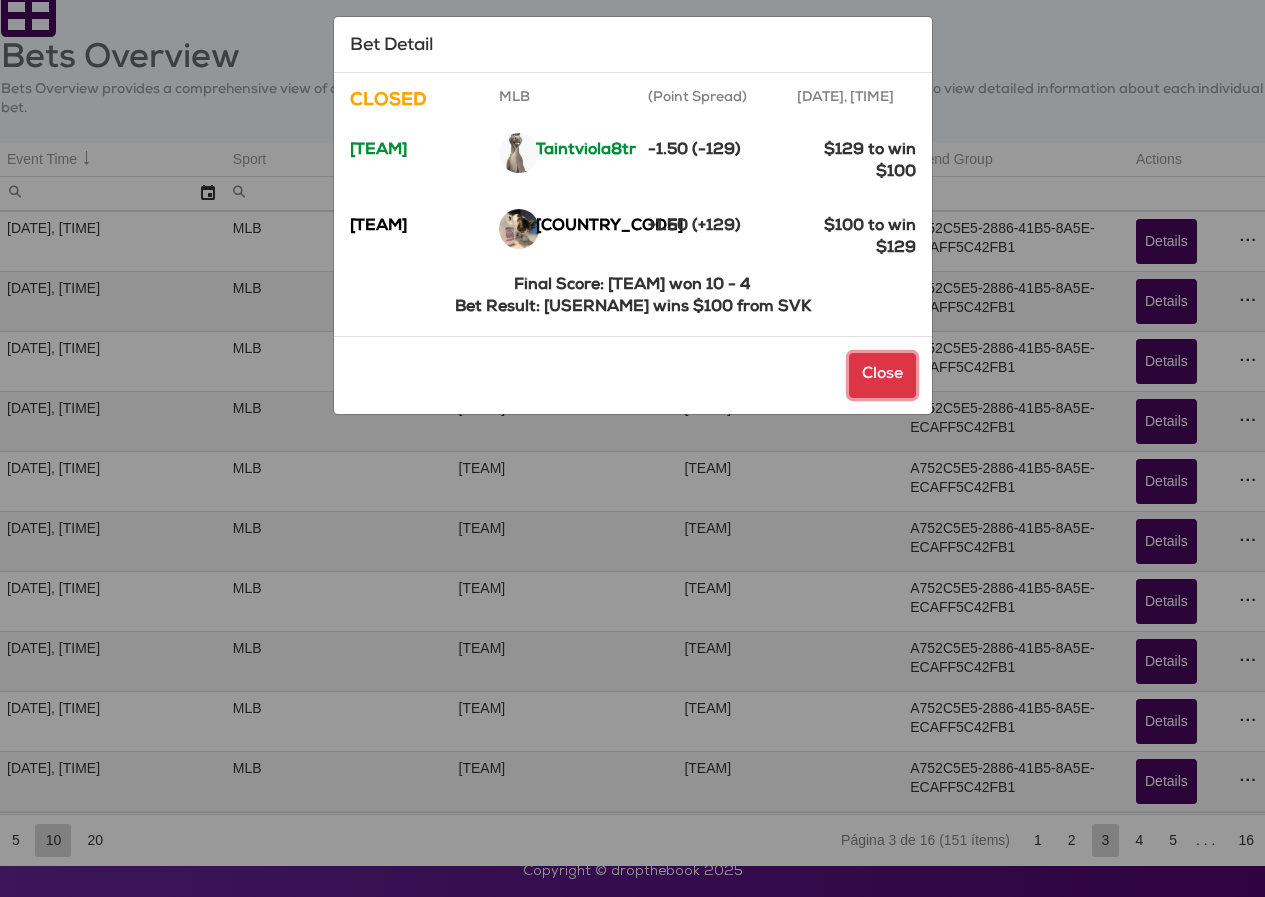 click on "Close" 